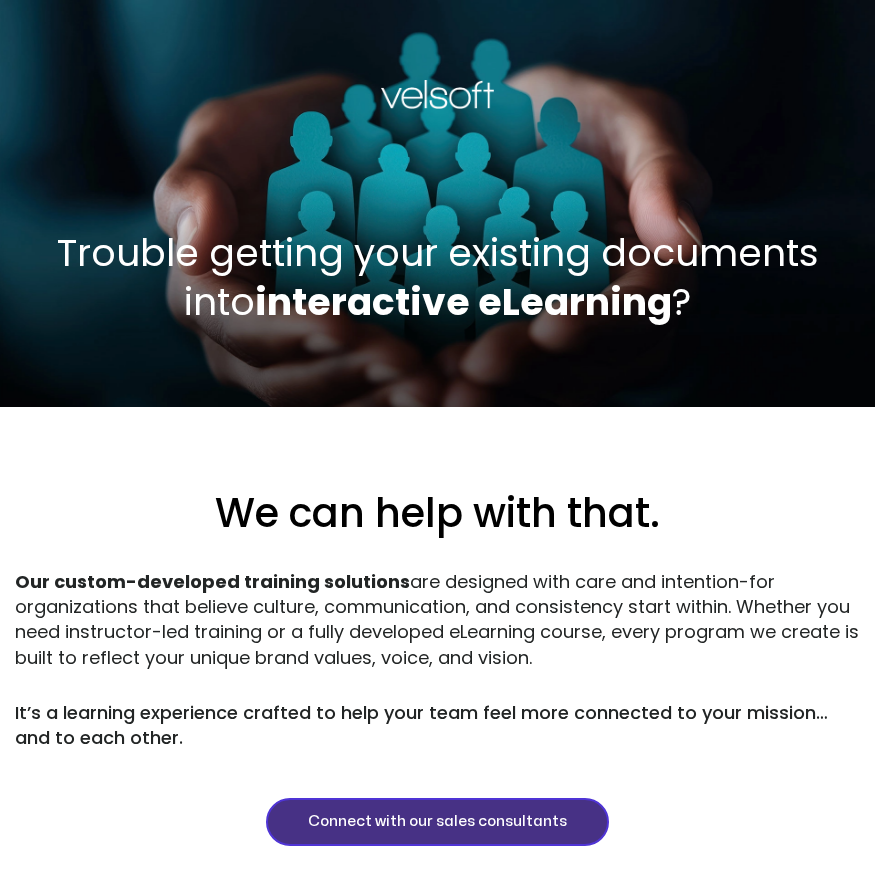 scroll, scrollTop: 0, scrollLeft: 0, axis: both 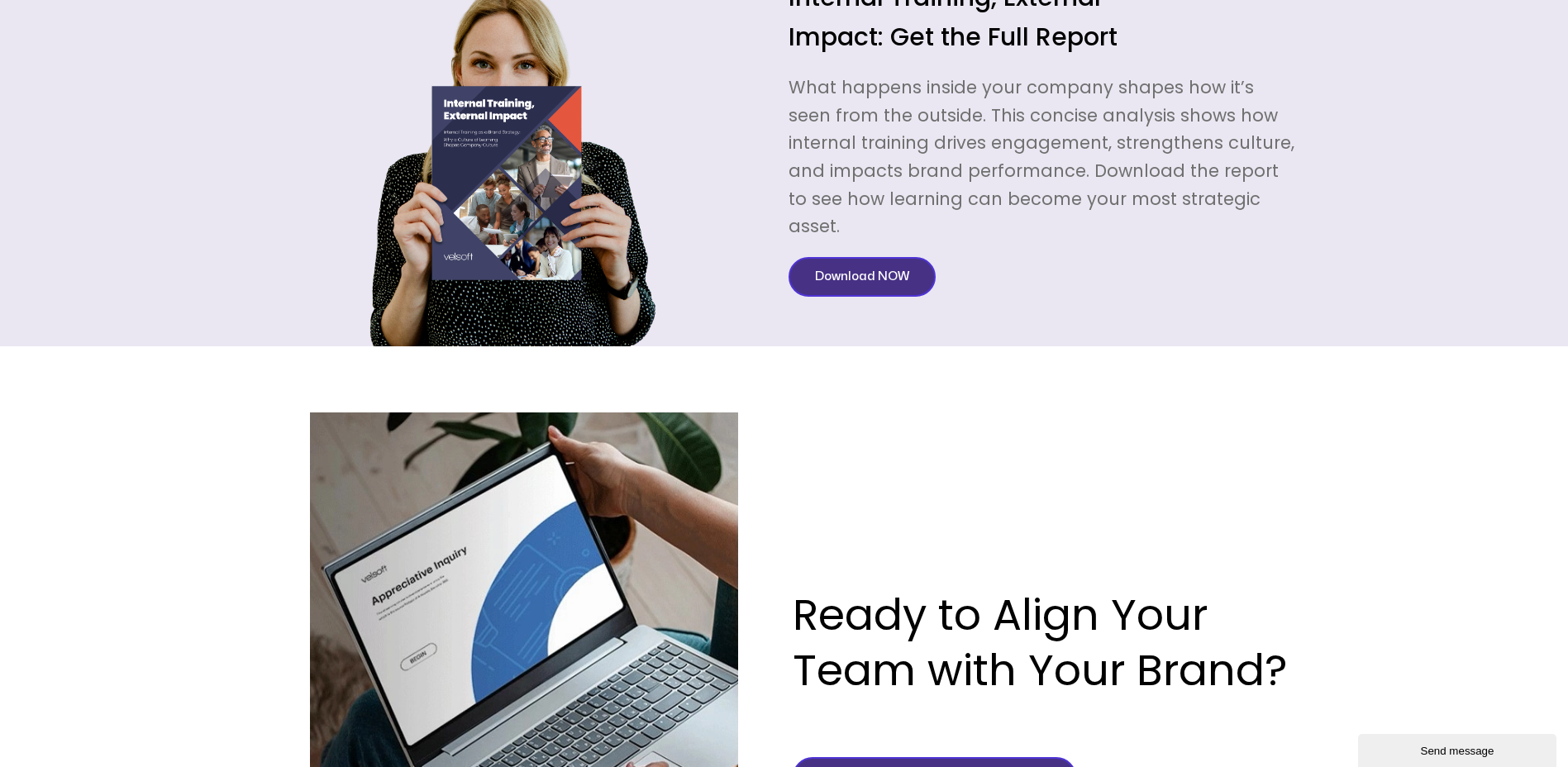 click on "Download NOW" at bounding box center (862, 277) 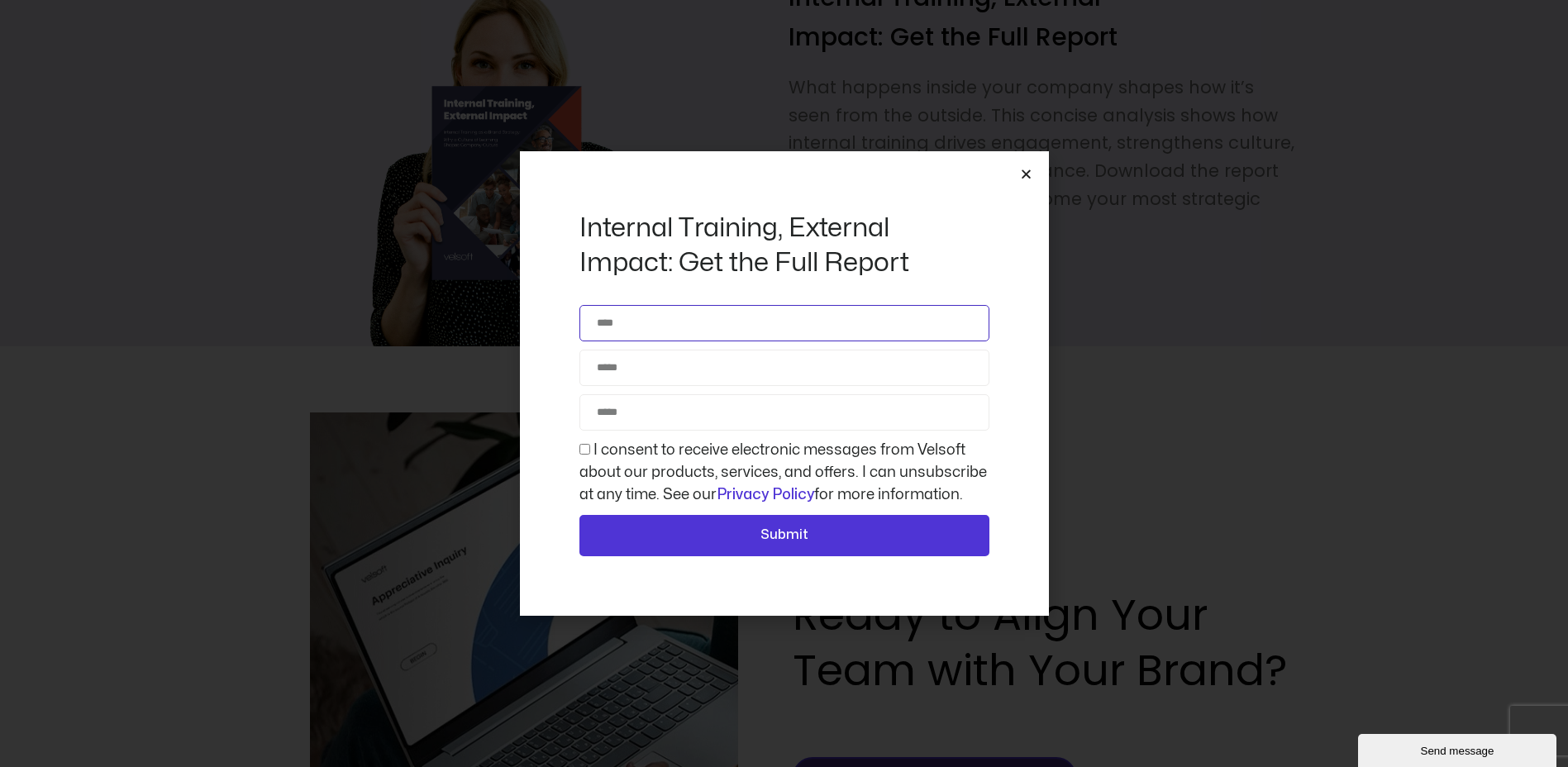 click on "Name" 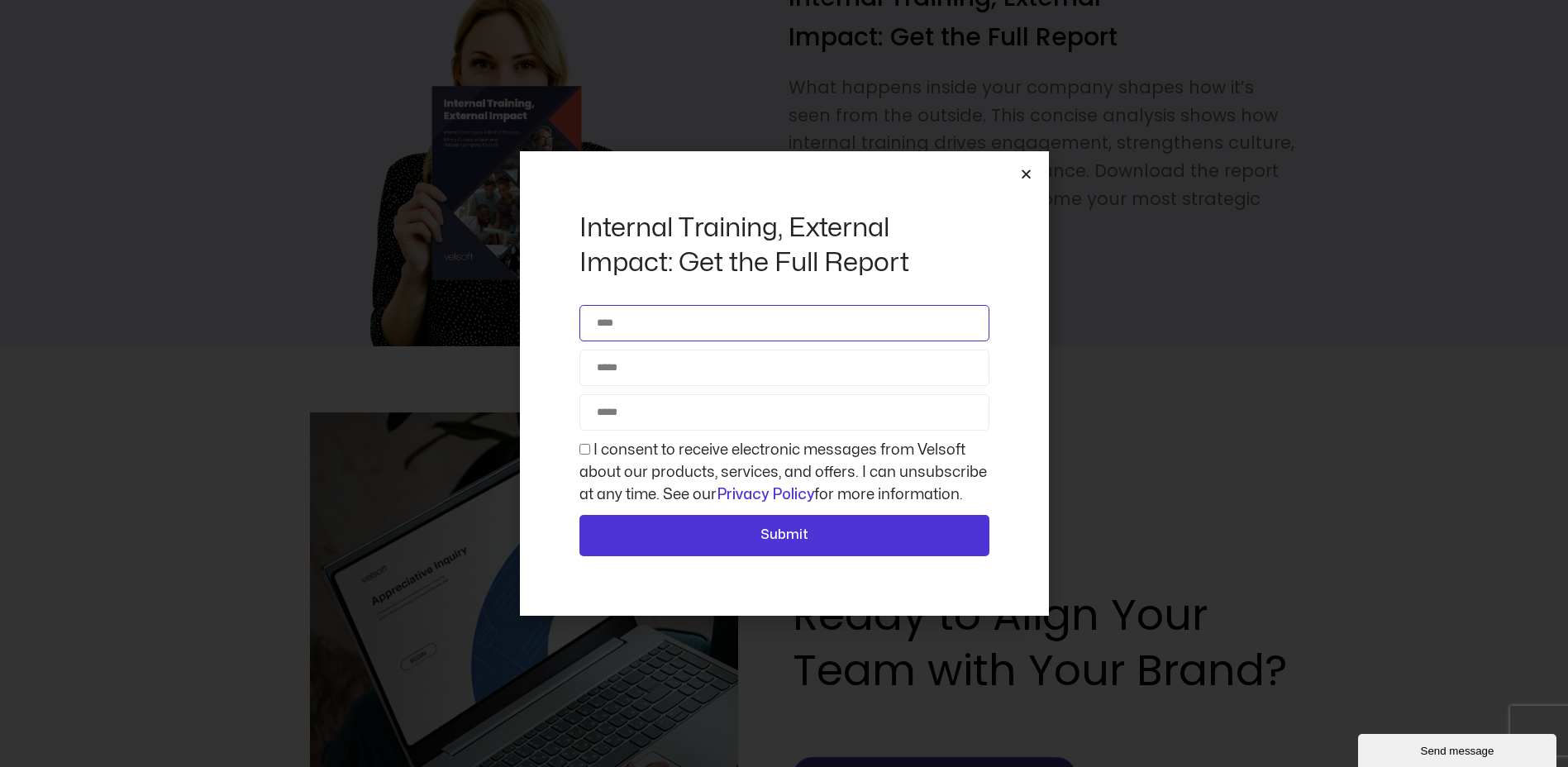 type on "**********" 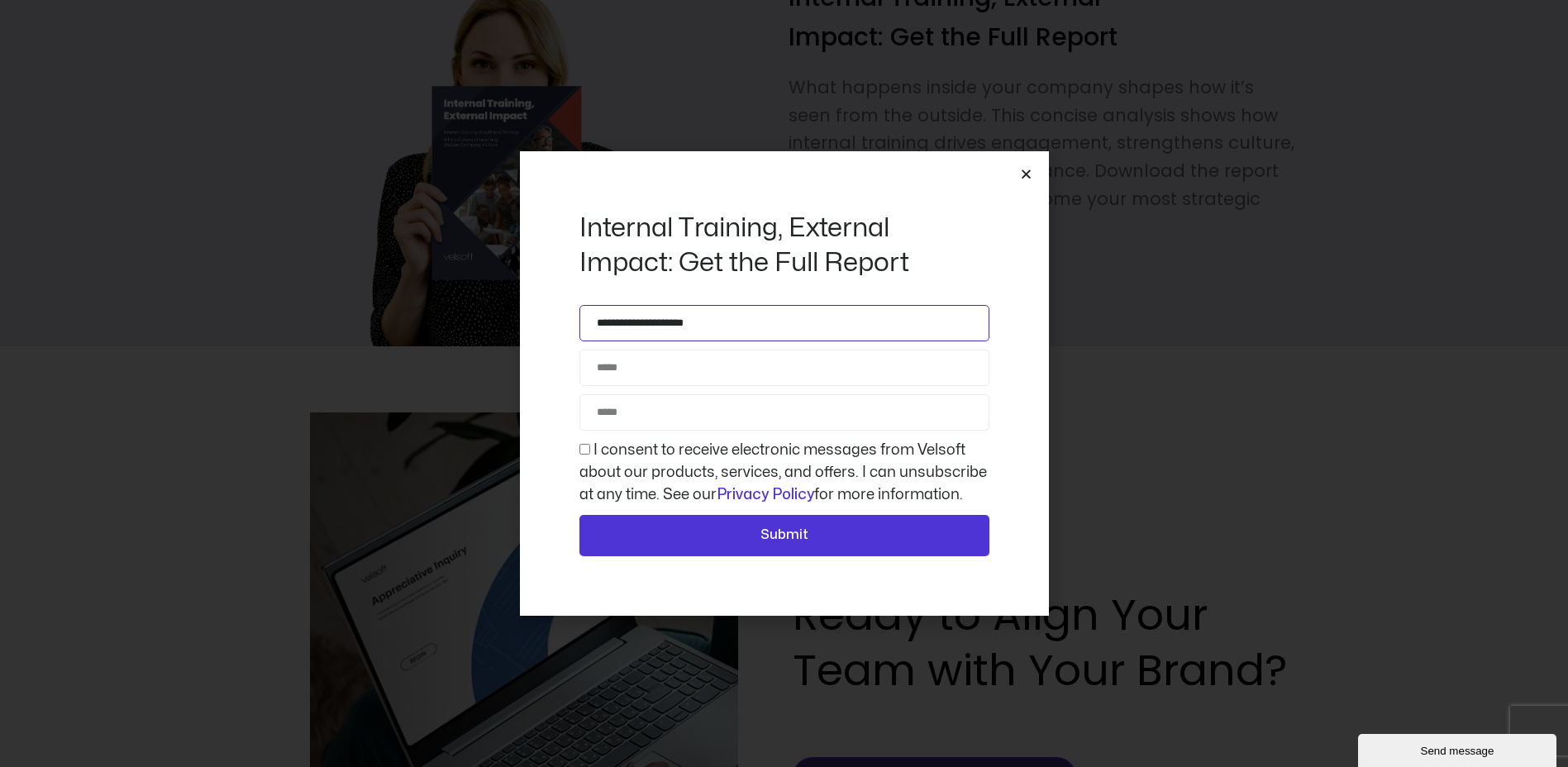 type on "**********" 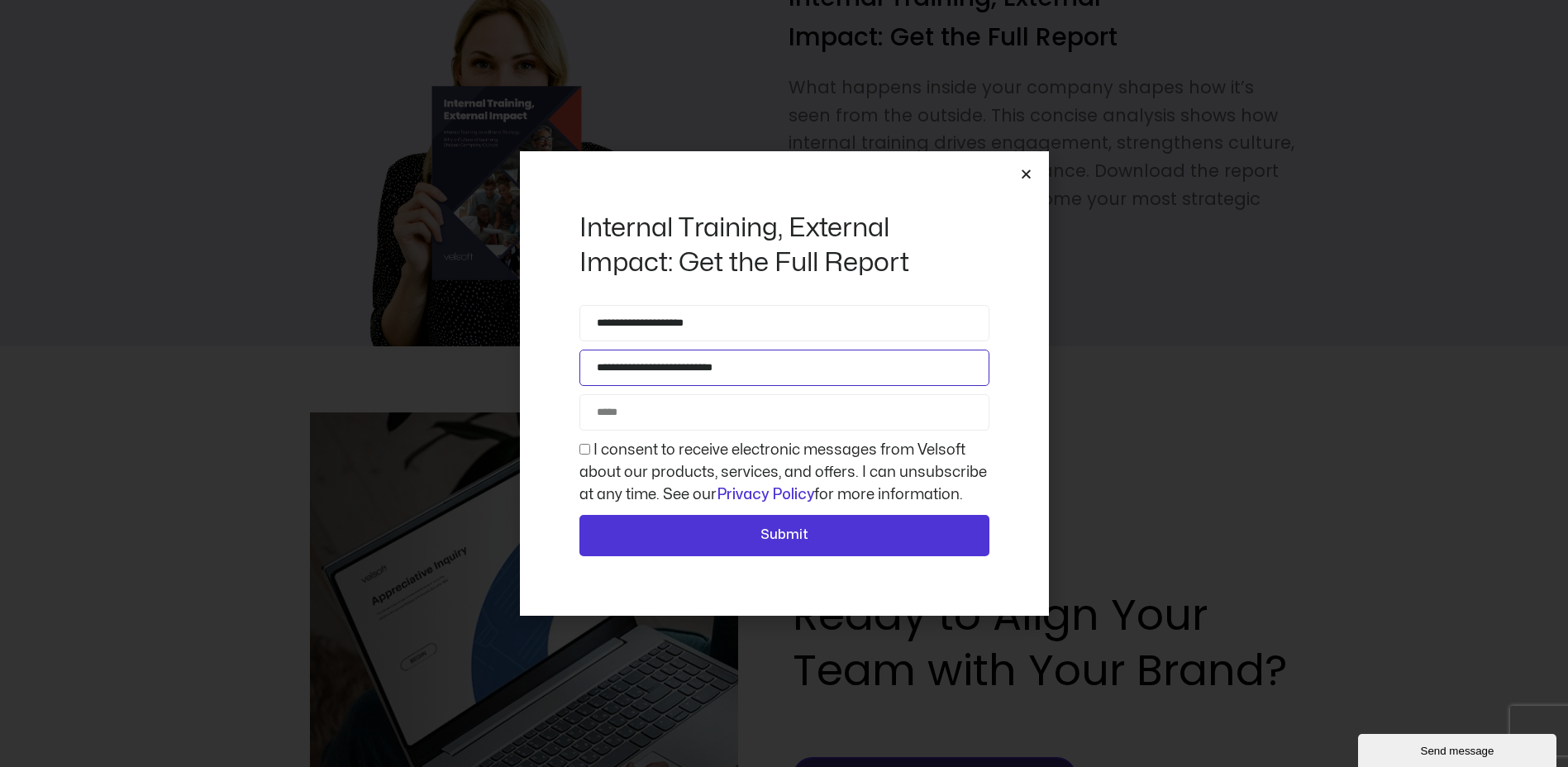 type on "*********" 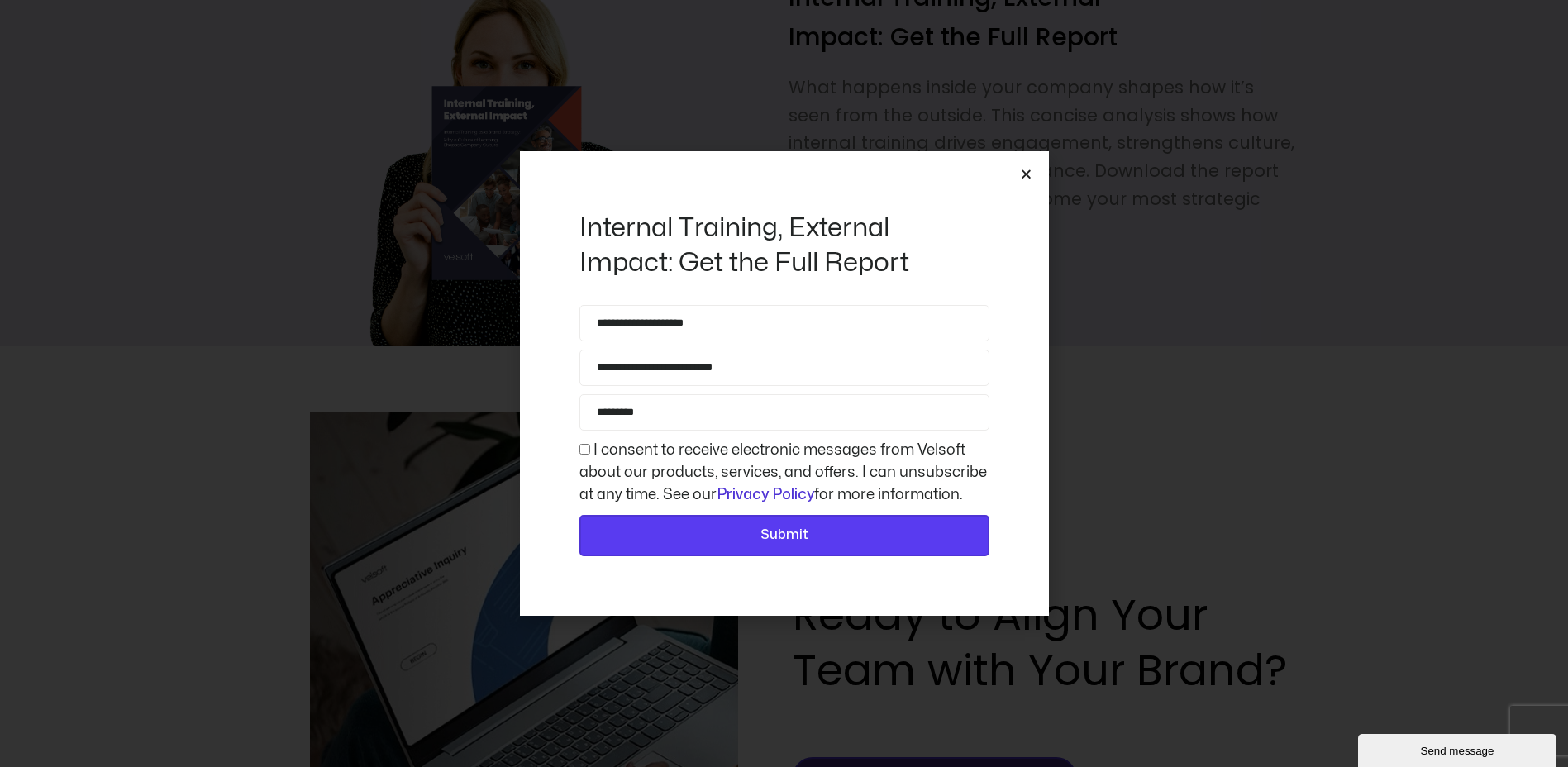 click on "Submit" 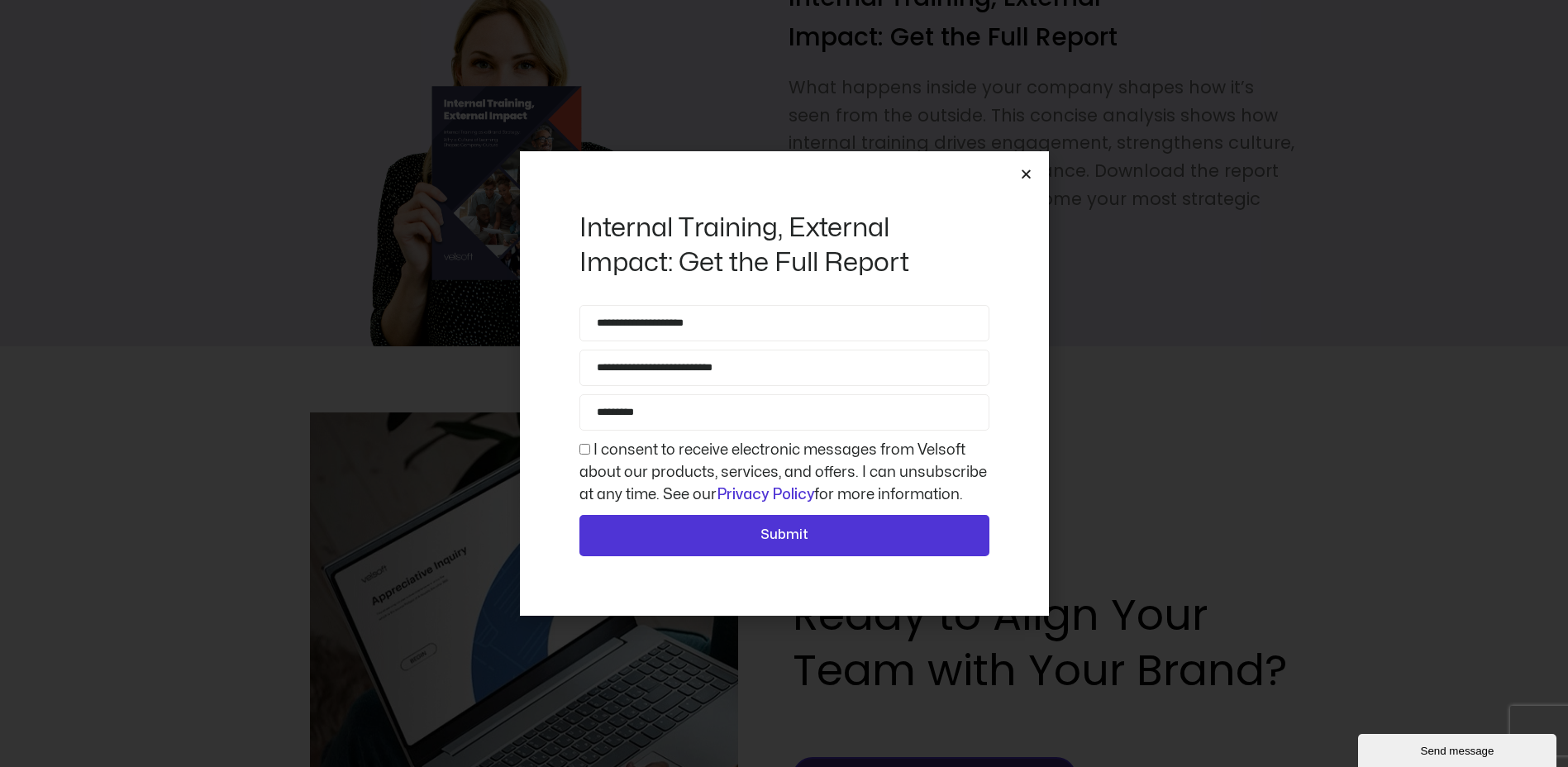 click on "I consent to receive electronic messages from Velsoft about our products, services, and offers. I can unsubscribe at any time. See our  Privacy Policy  for more information." 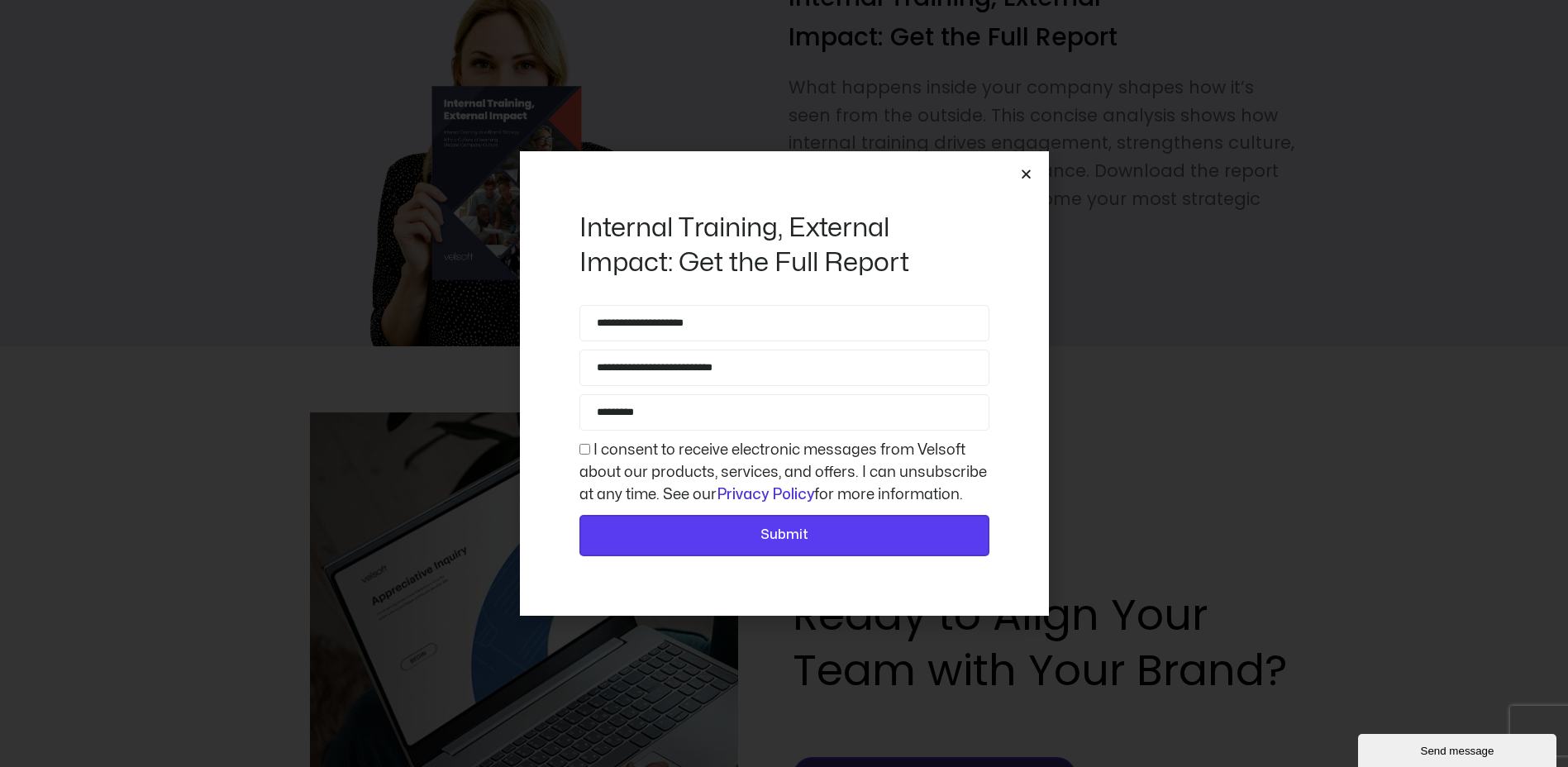 click on "Submit" 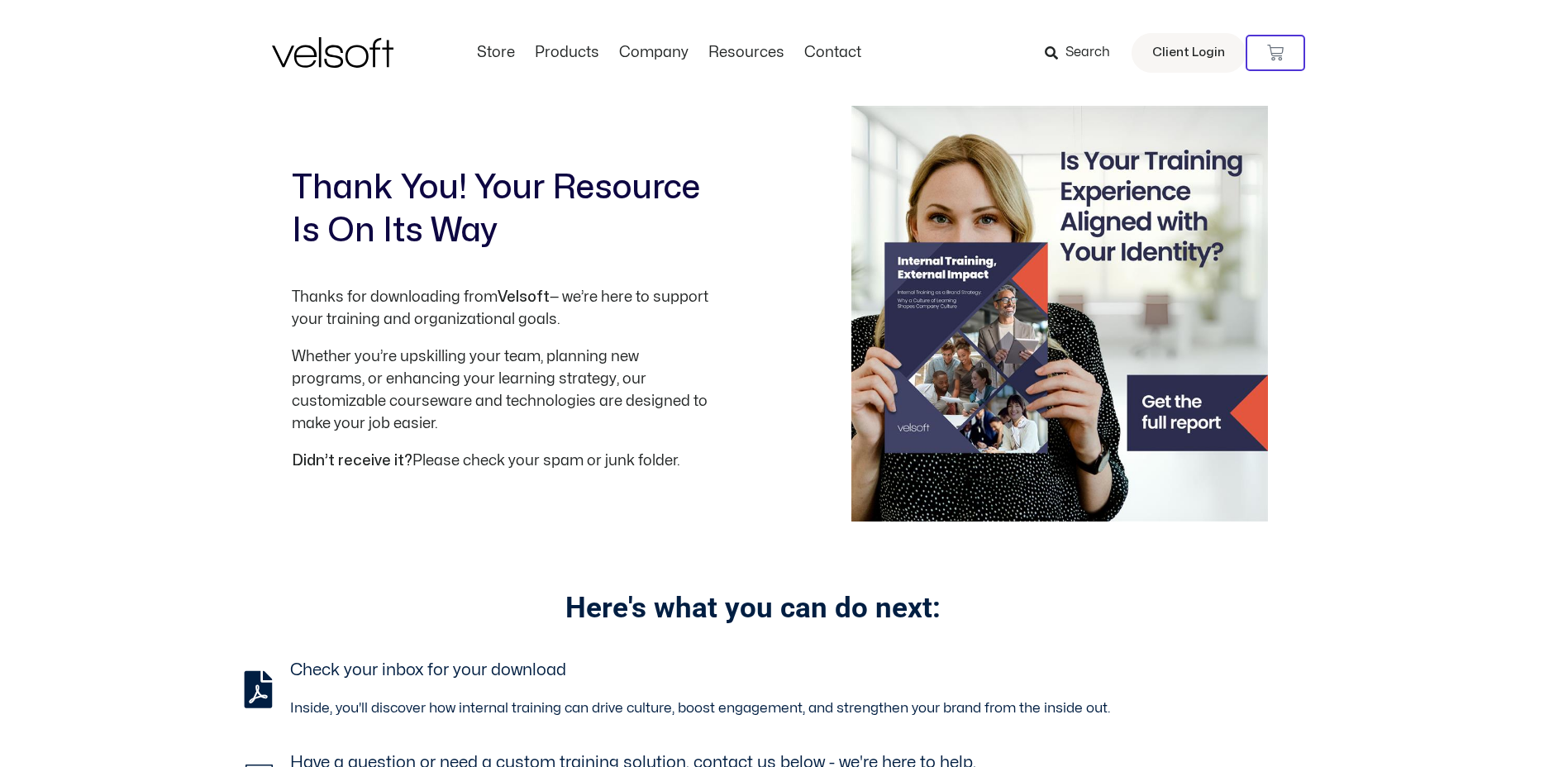 scroll, scrollTop: 0, scrollLeft: 0, axis: both 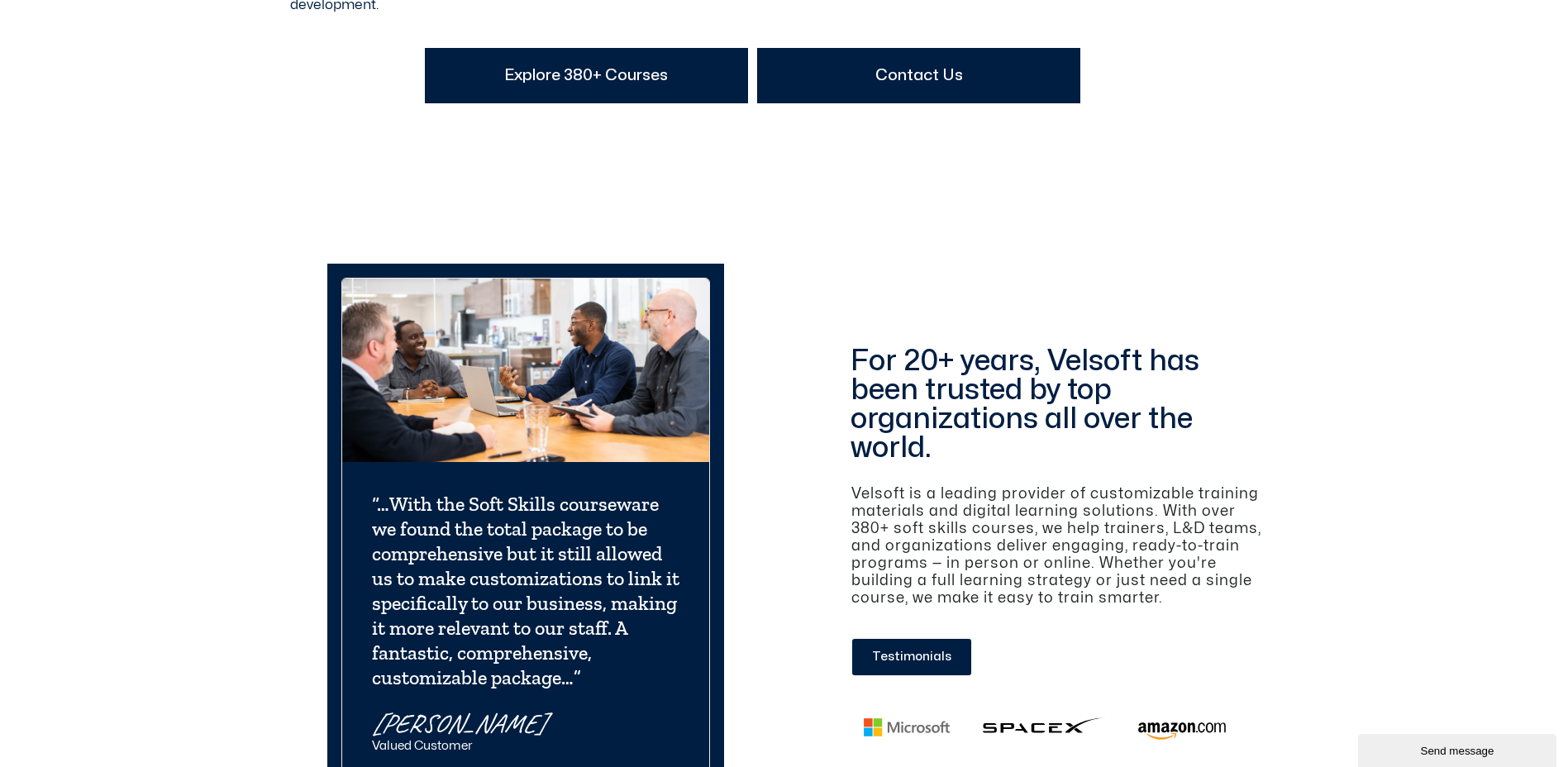 click on "Explore 380+ Courses" at bounding box center [586, 75] 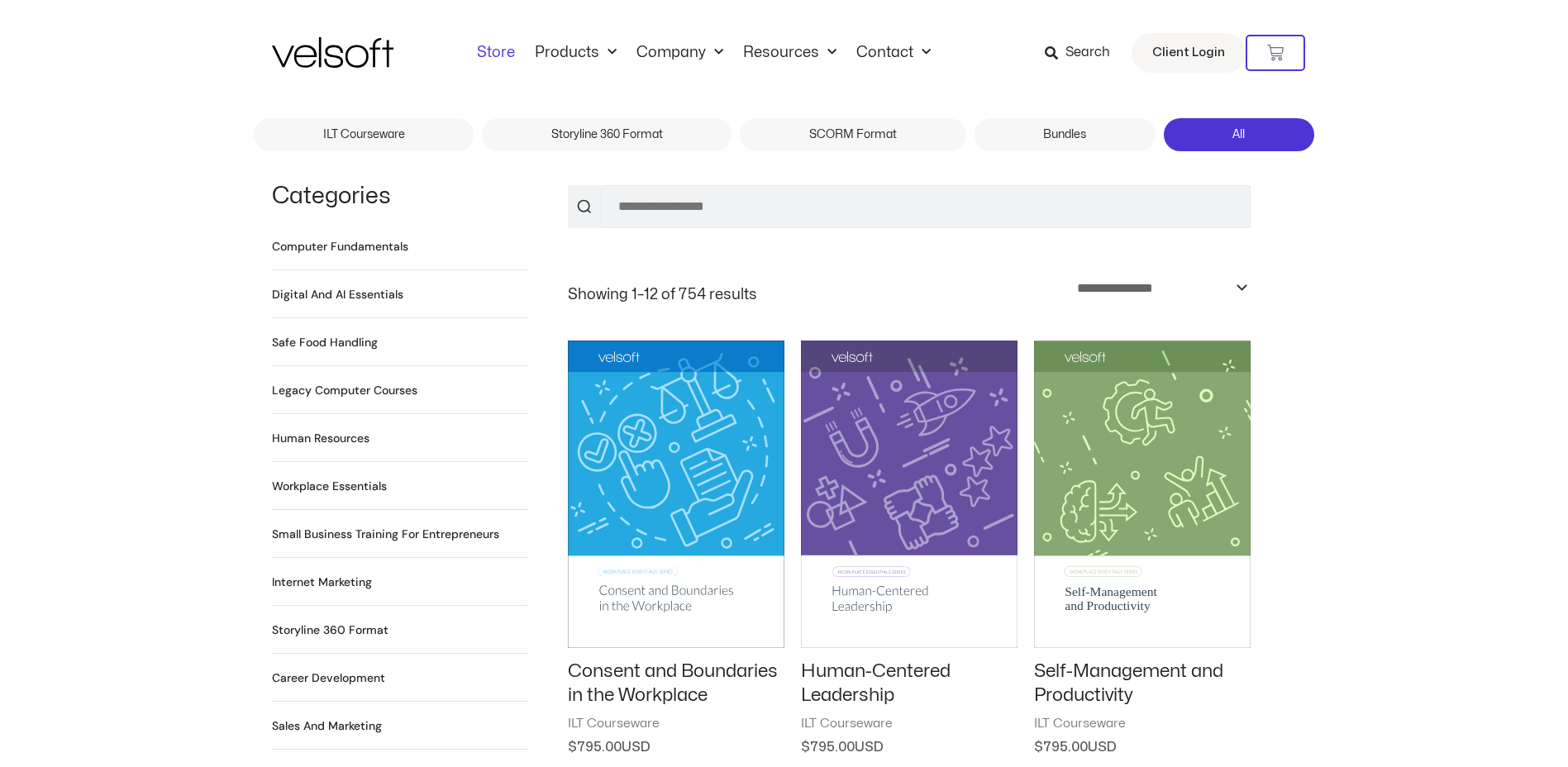 scroll, scrollTop: 0, scrollLeft: 0, axis: both 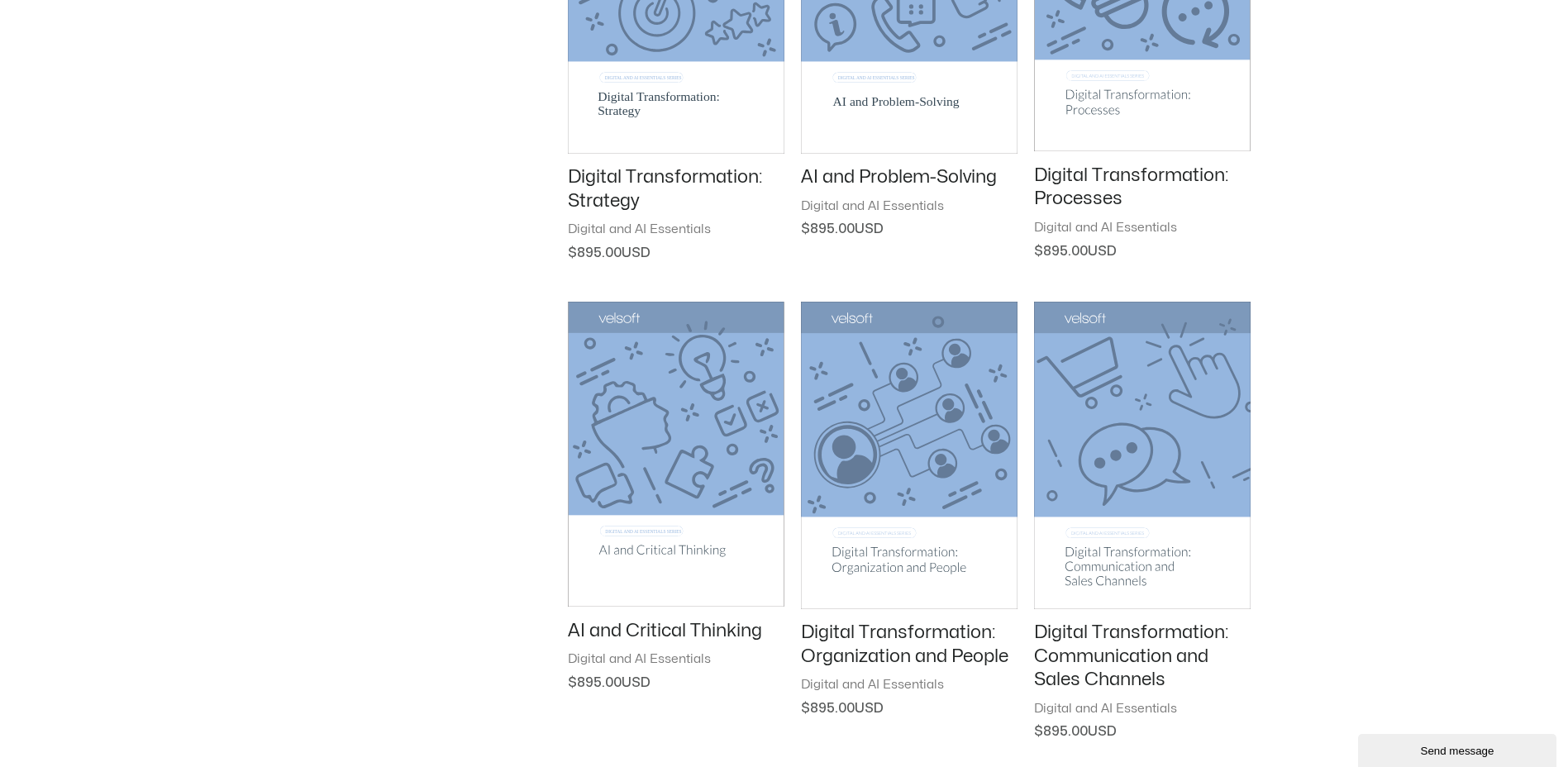 click on "AI and Critical Thinking" at bounding box center [676, 631] 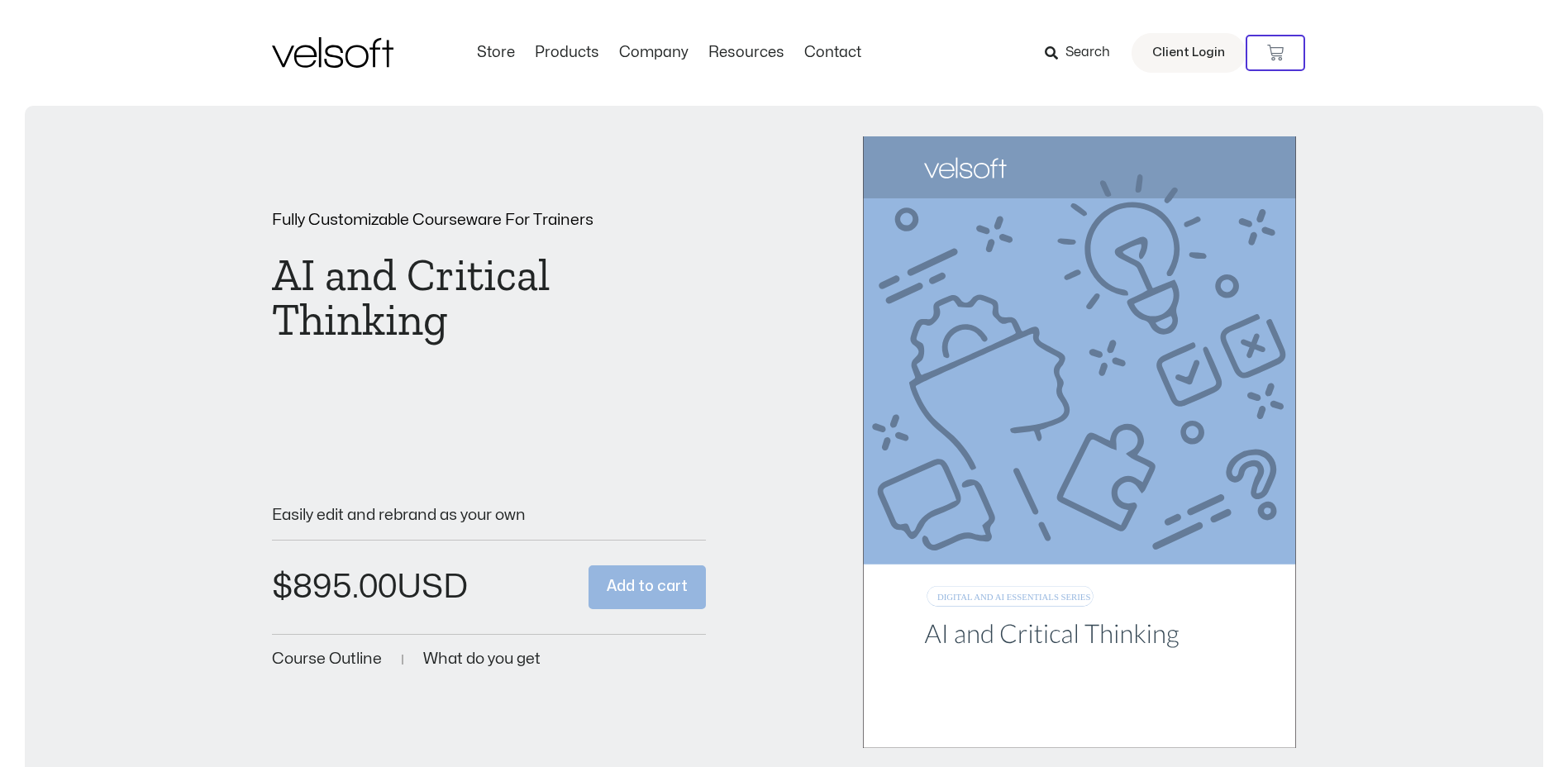 scroll, scrollTop: 0, scrollLeft: 0, axis: both 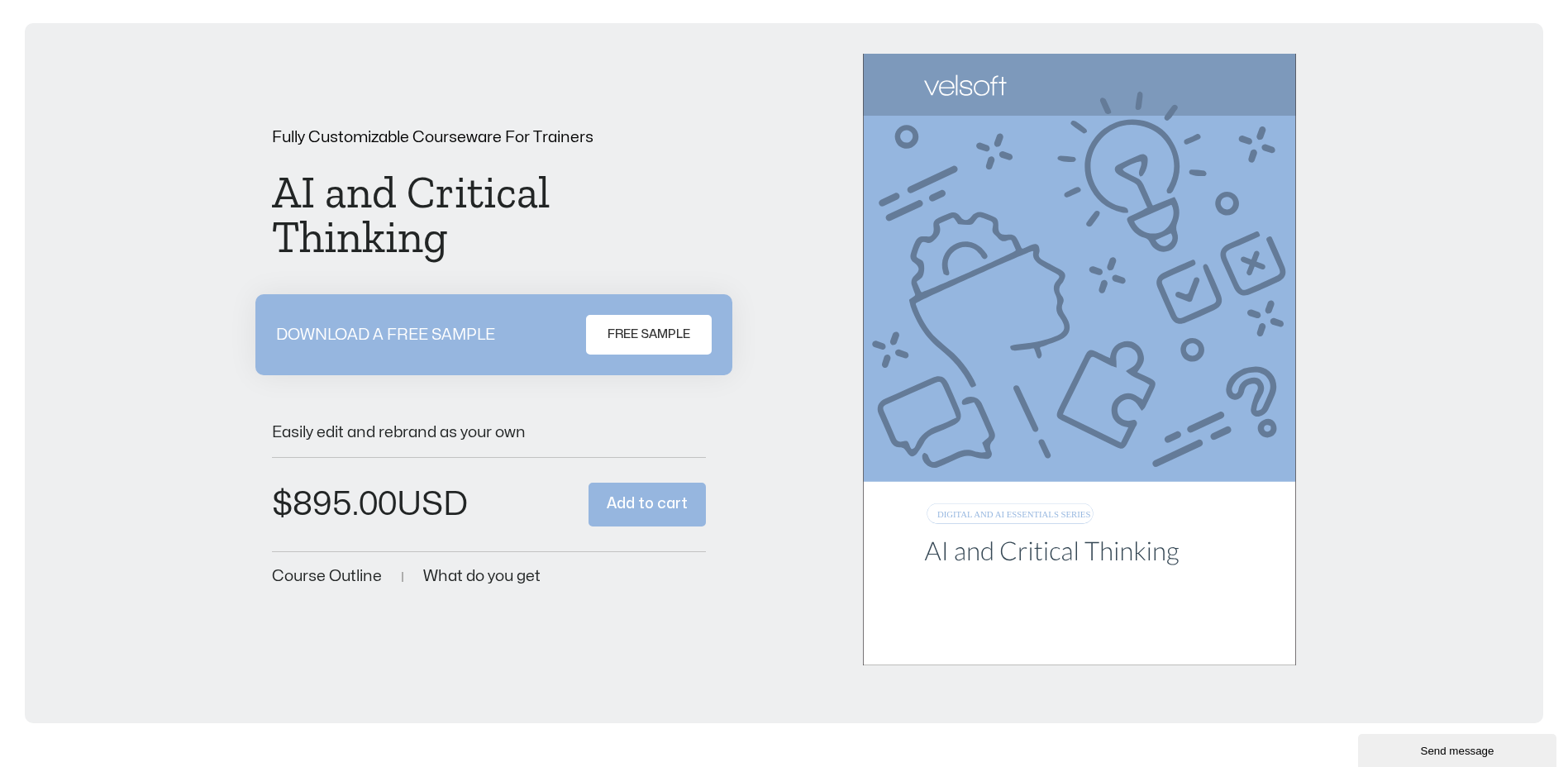 click on "FREE SAMPLE" at bounding box center [649, 335] 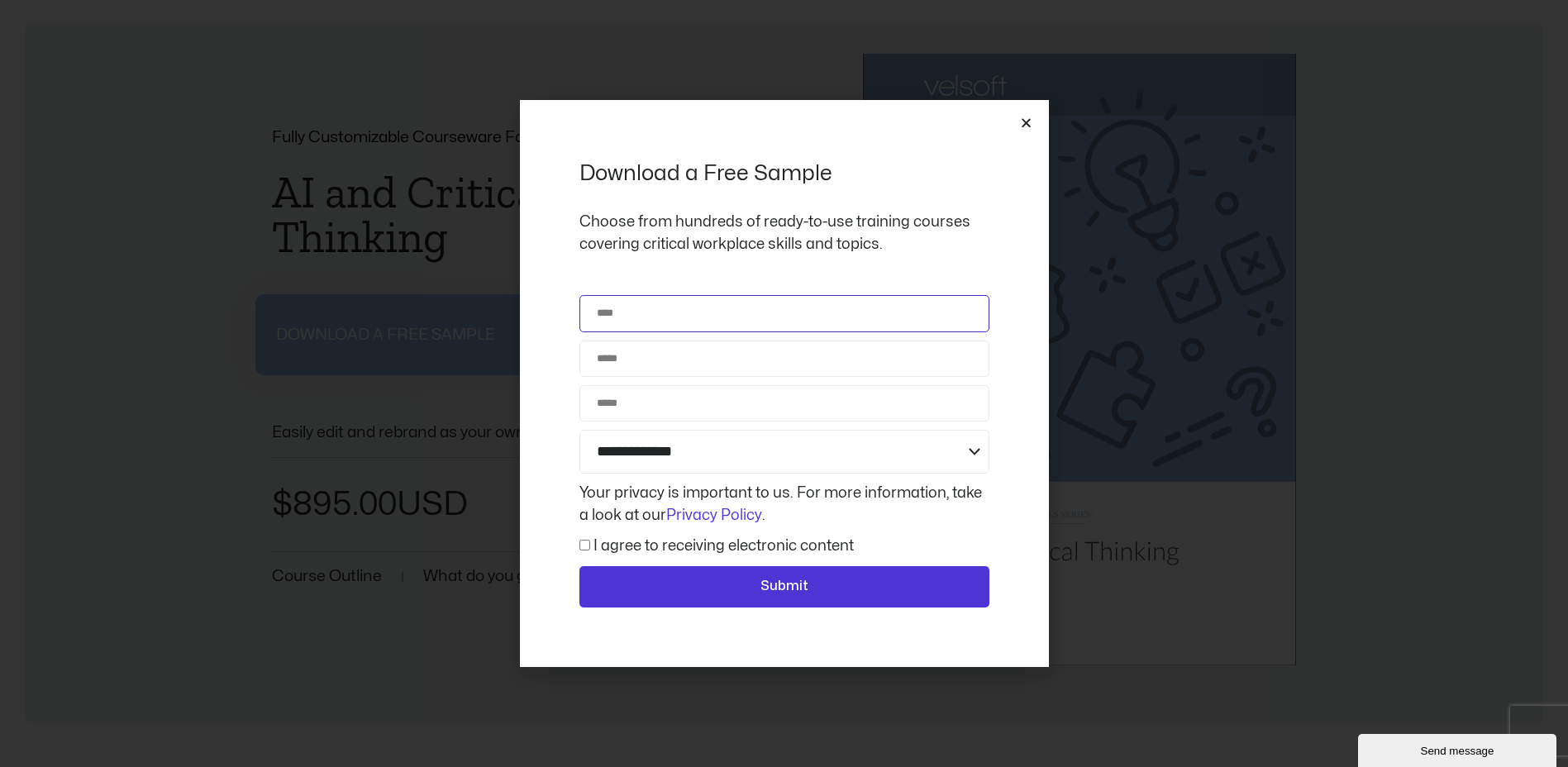 click on "Name" 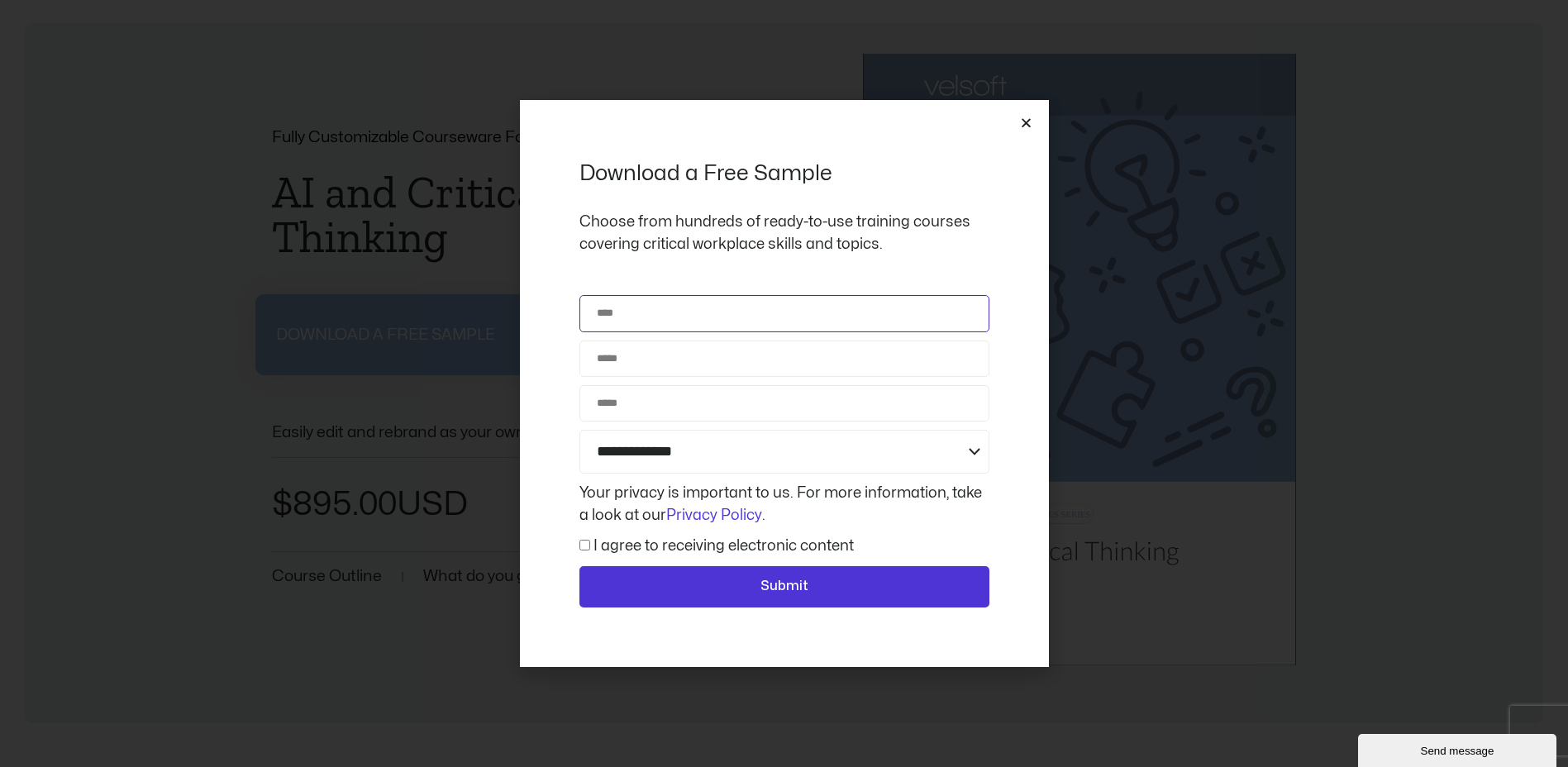 type on "**********" 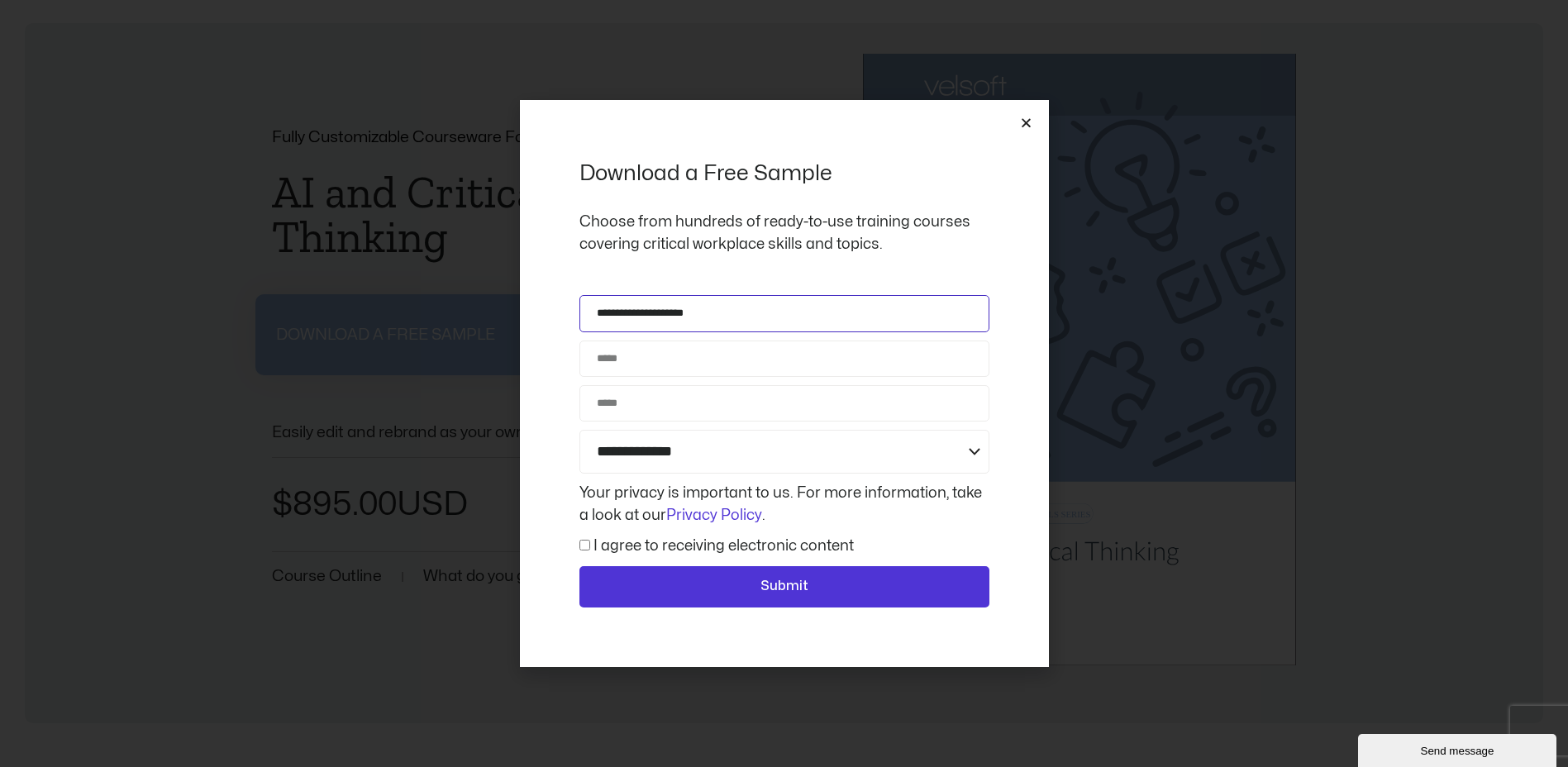 type on "**********" 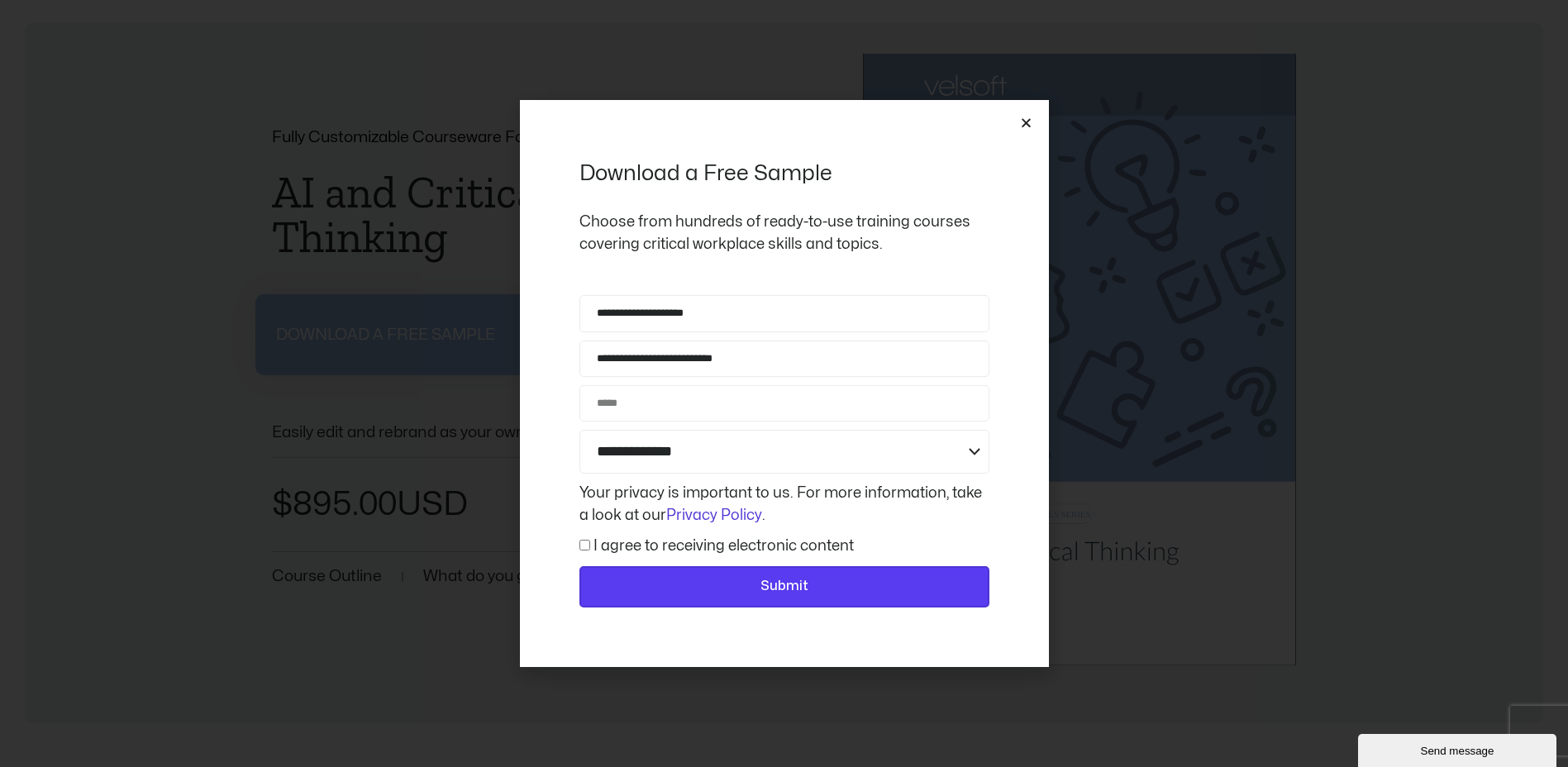 click on "Submit" 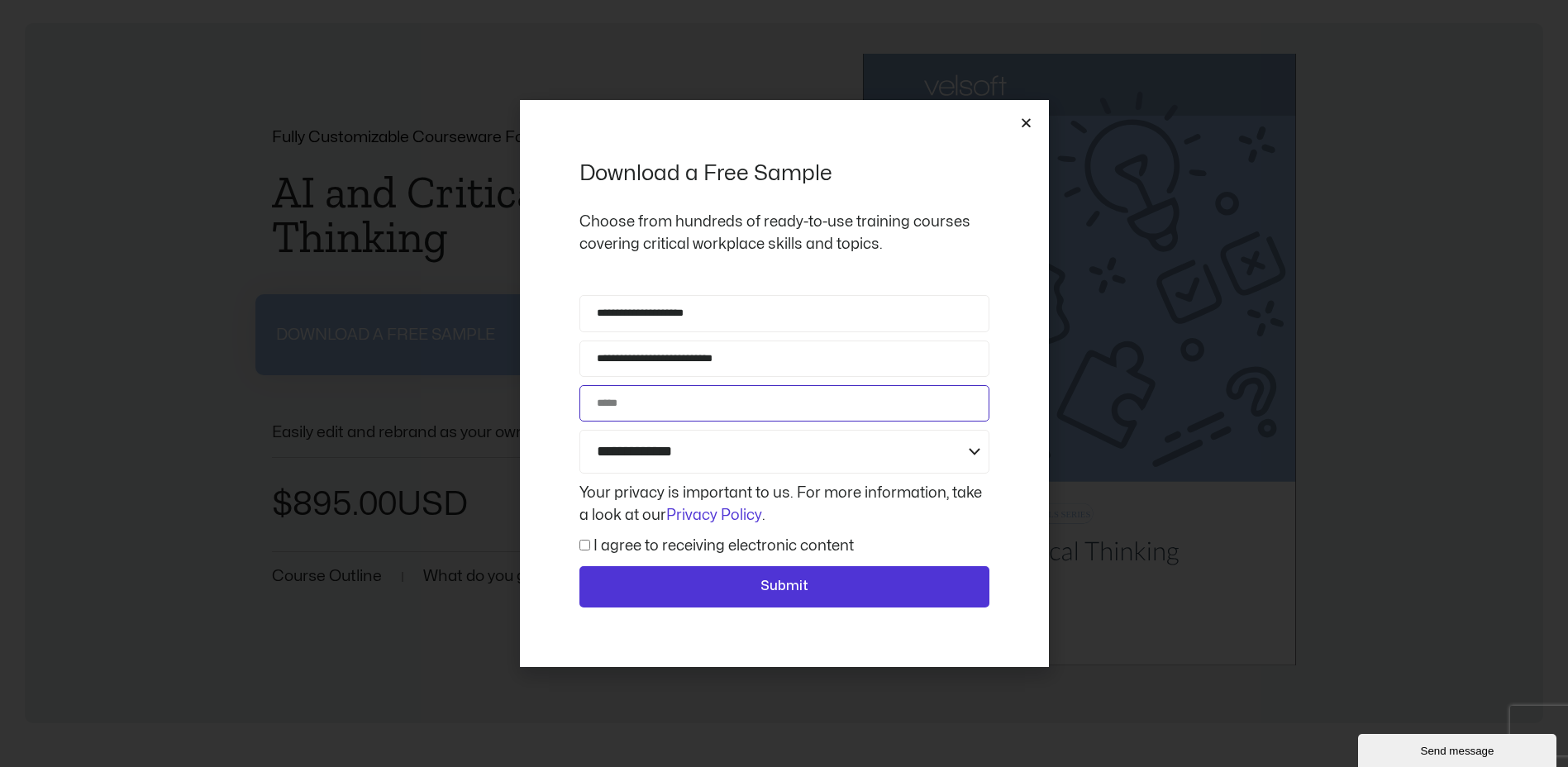 click on "Phone" 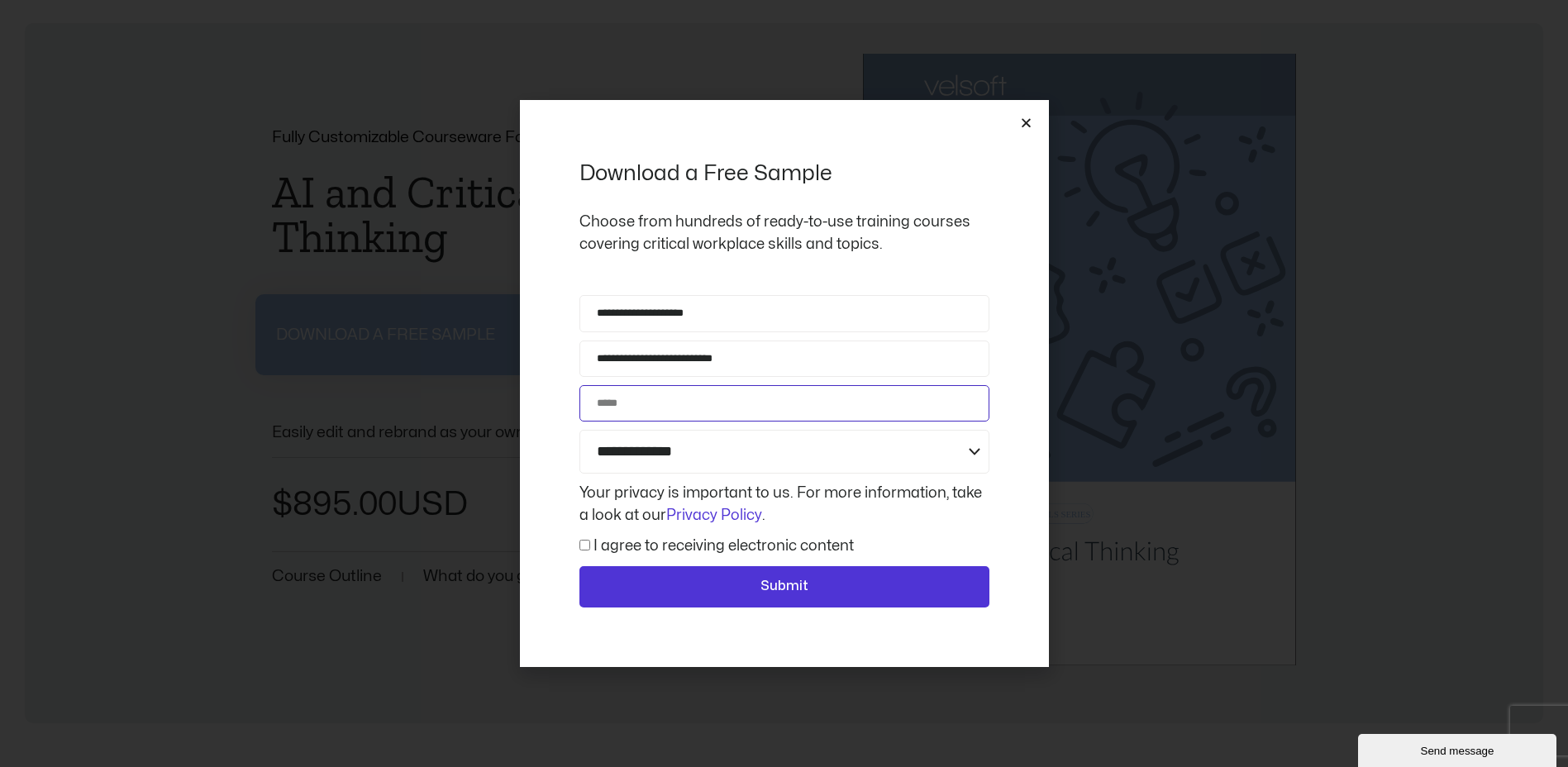type on "*********" 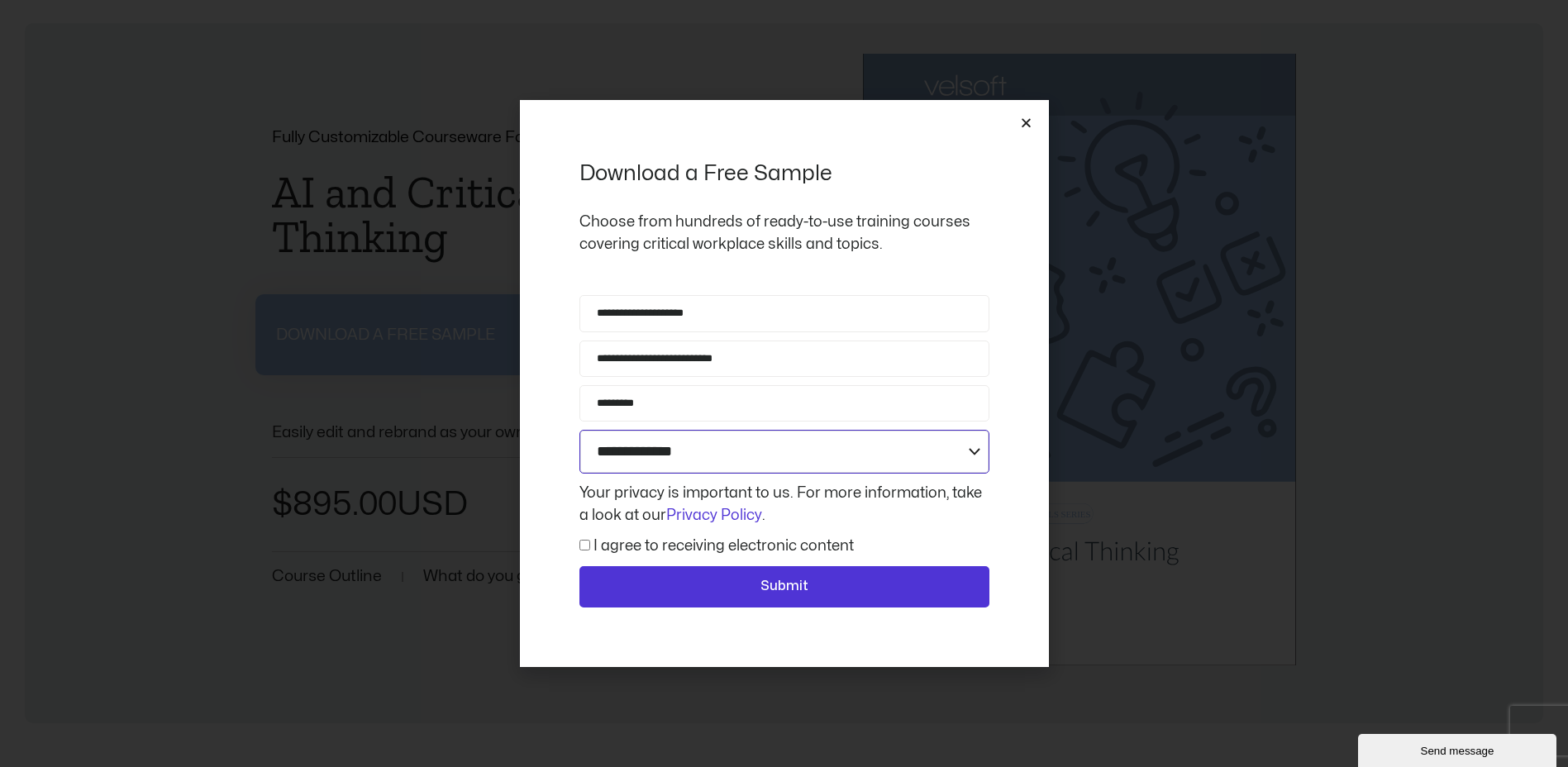 click on "**********" 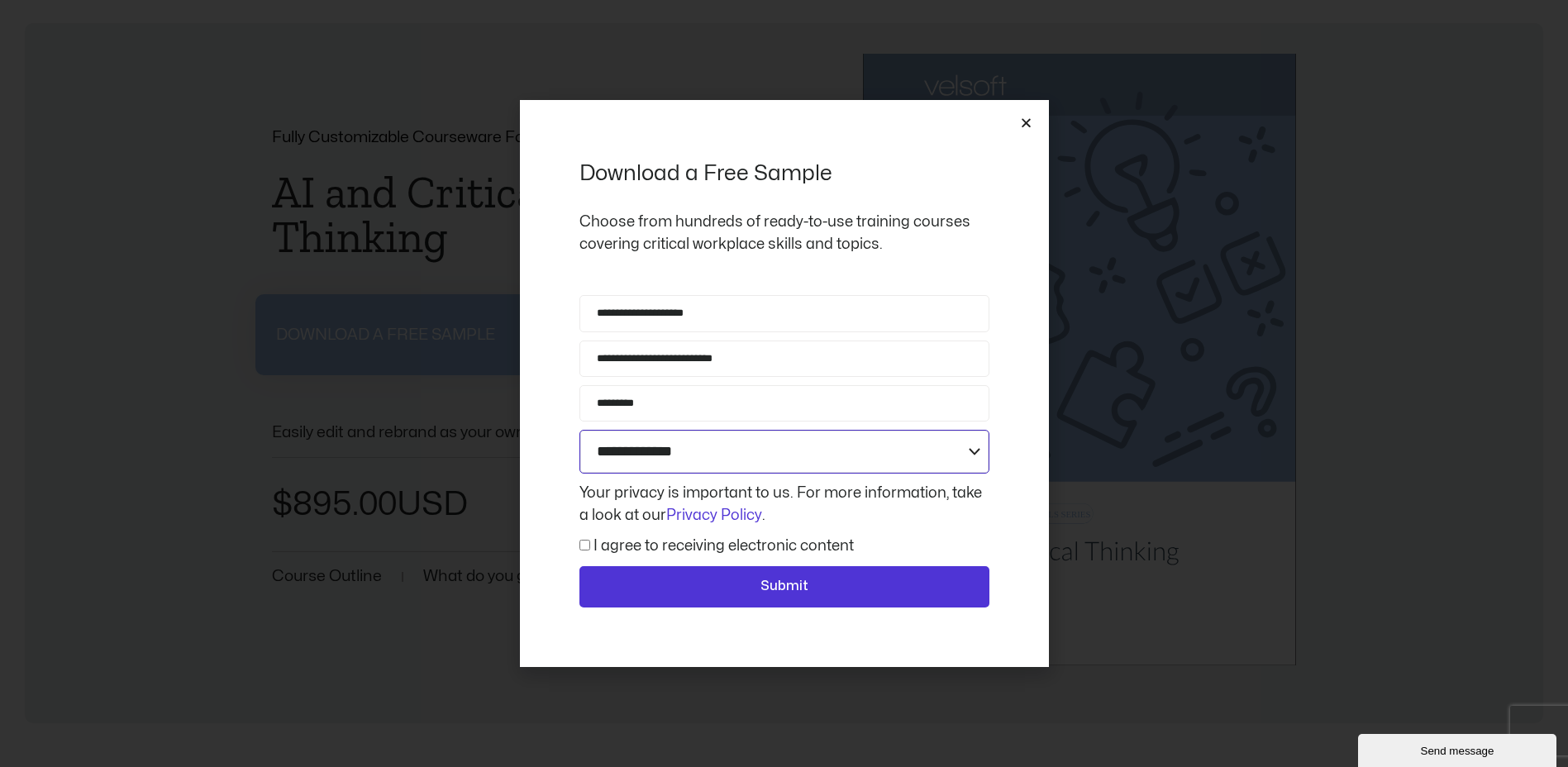 select on "**********" 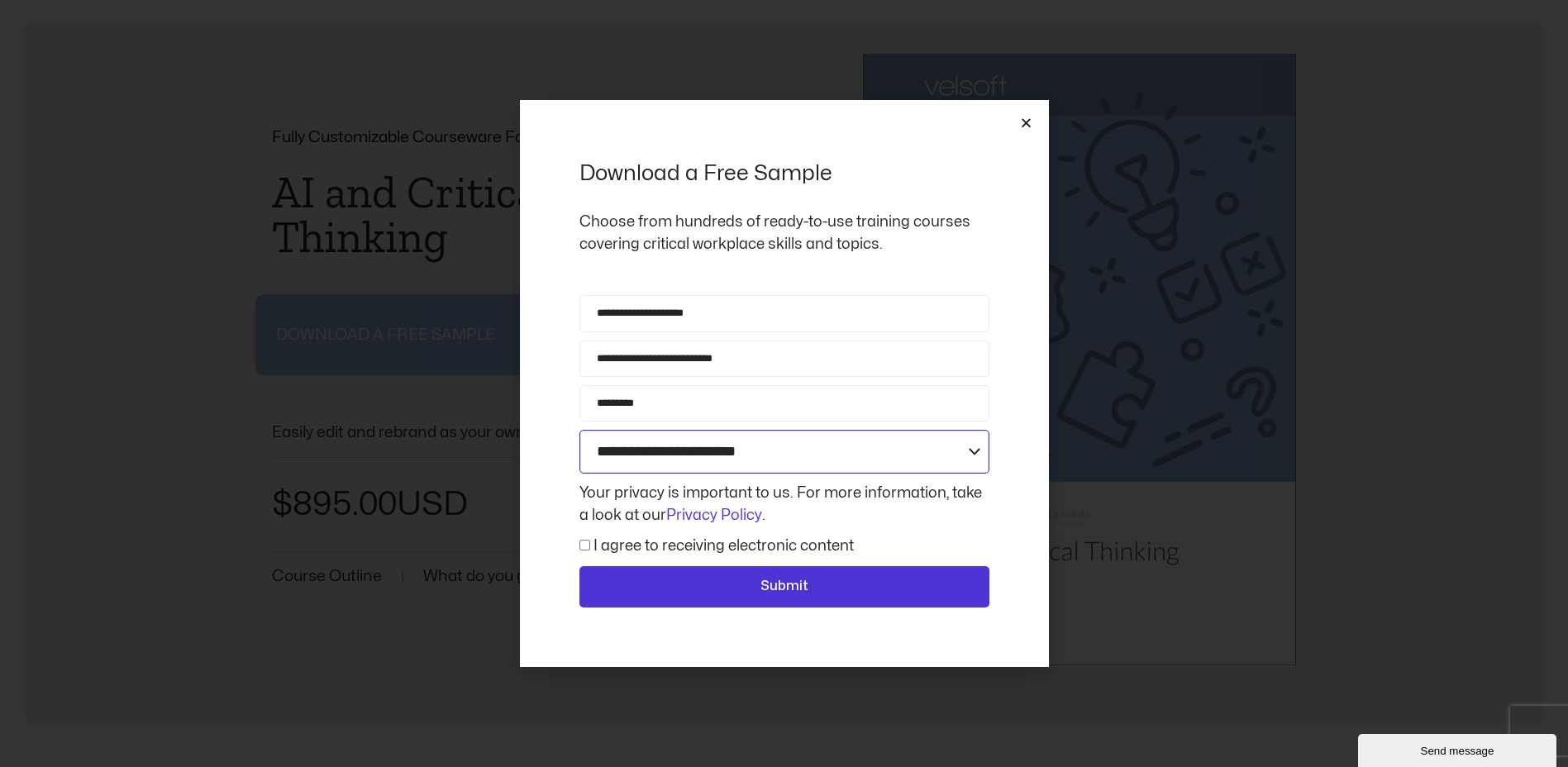 click on "**********" 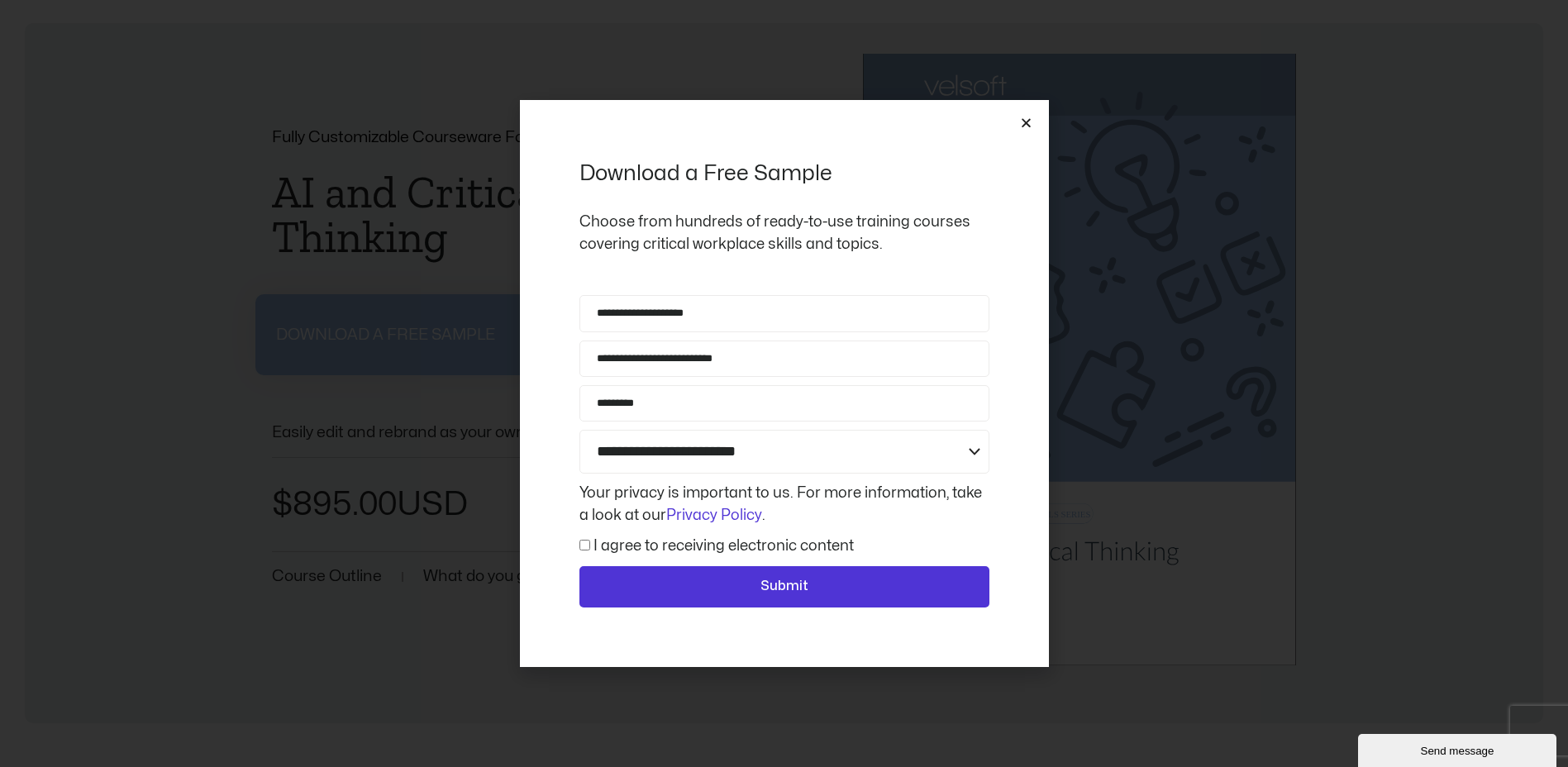 click on "I agree to receiving electronic content" 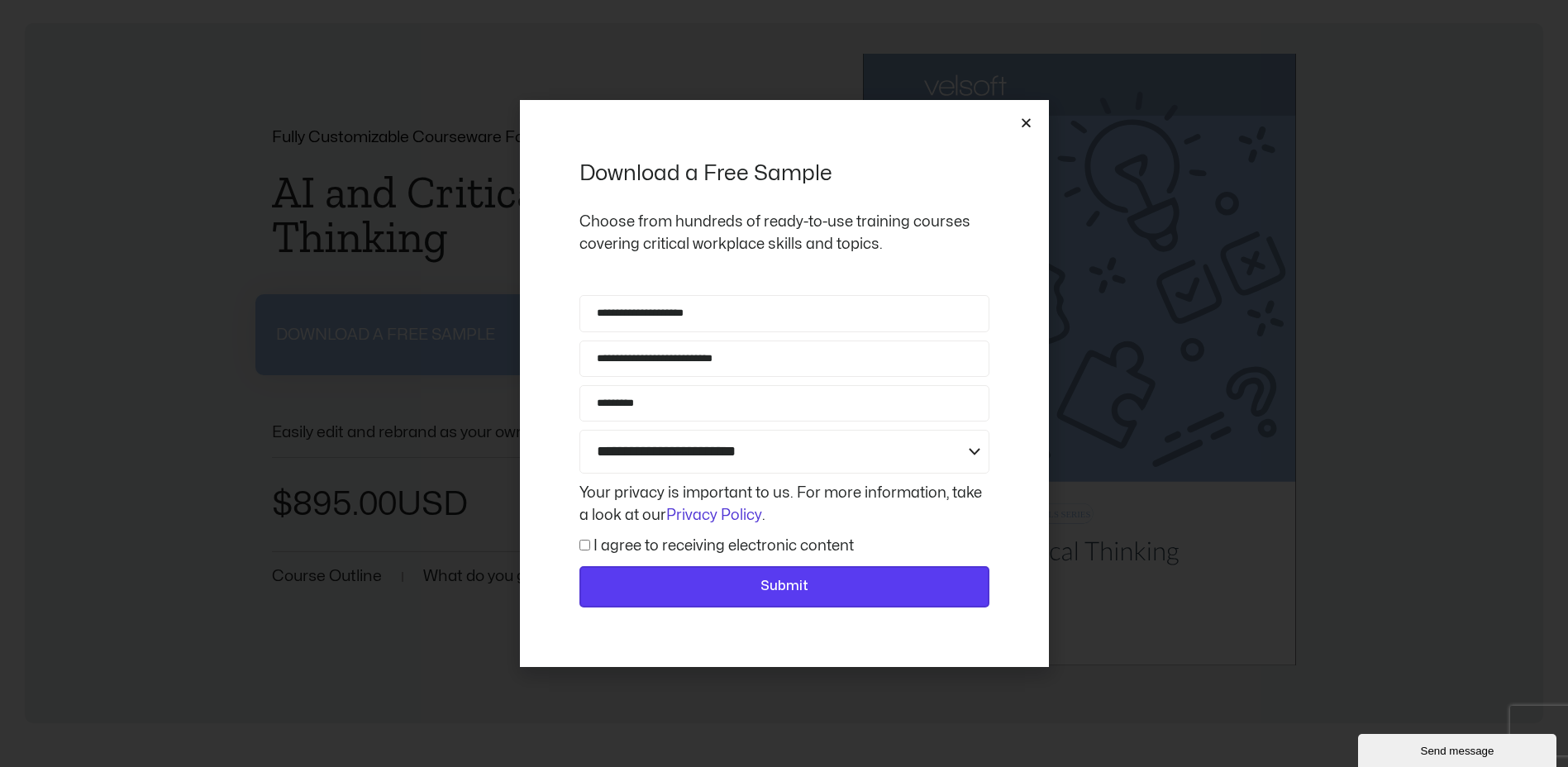 click on "Submit" 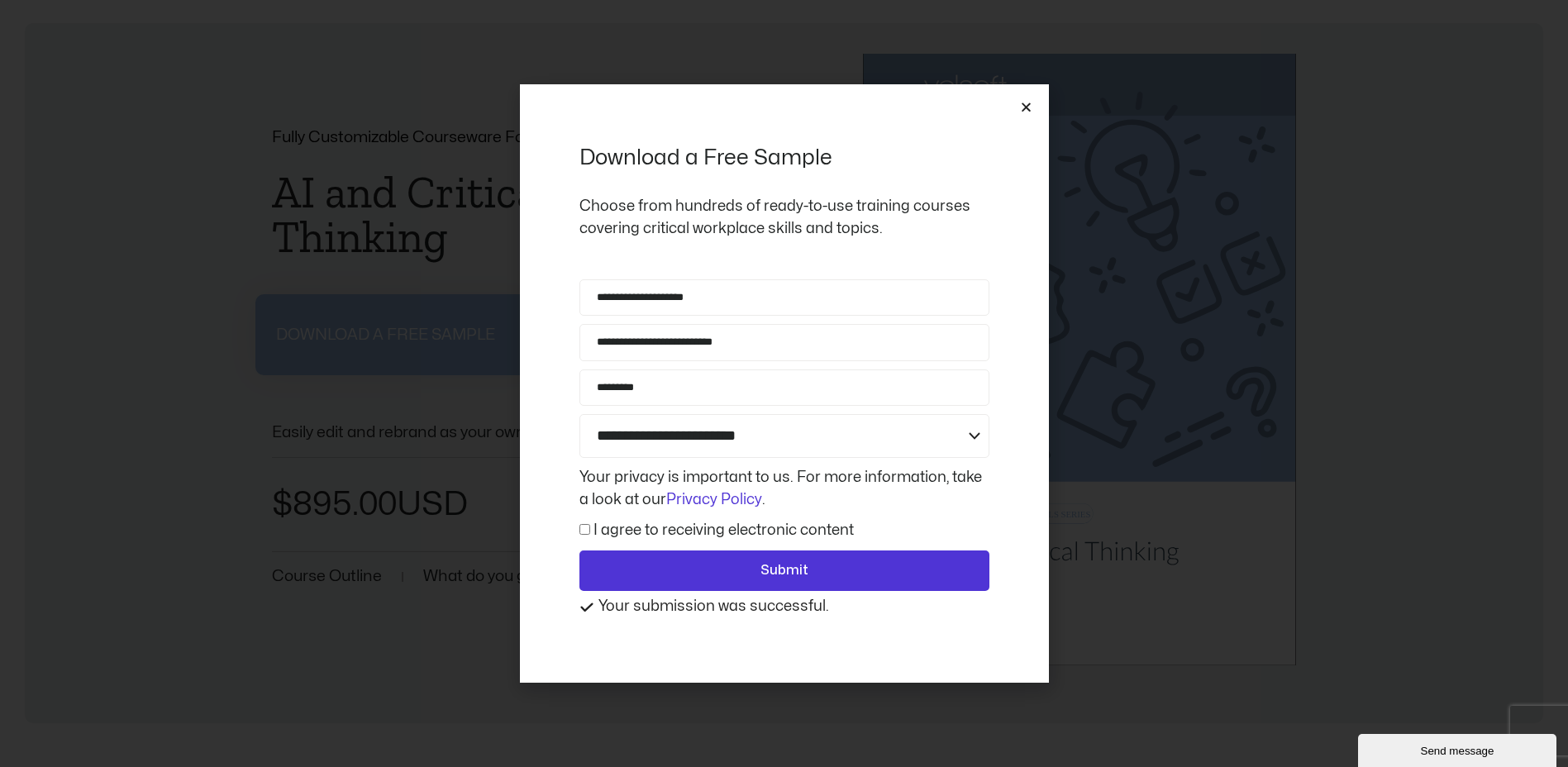 click at bounding box center (1026, 107) 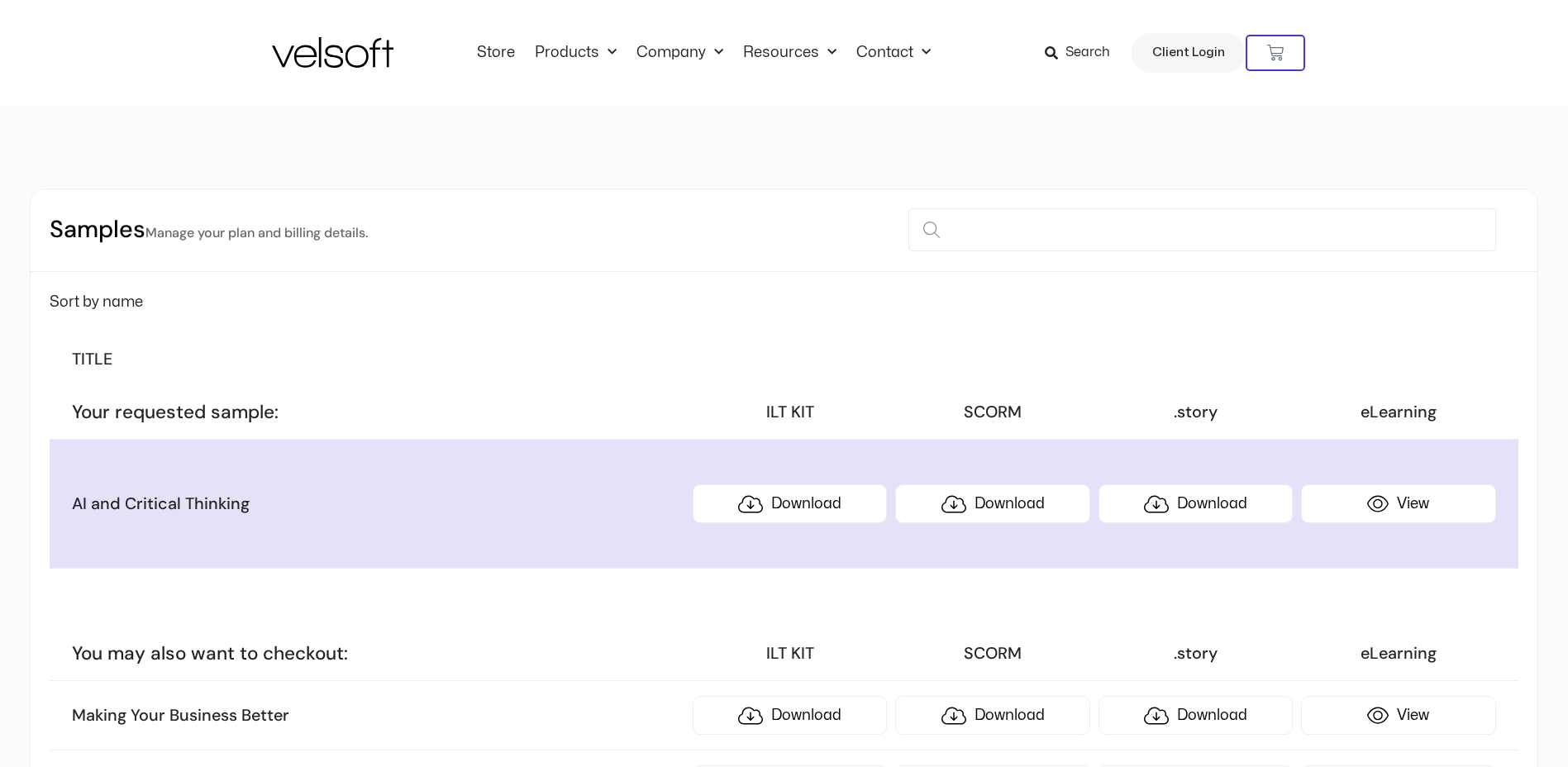 scroll, scrollTop: 0, scrollLeft: 0, axis: both 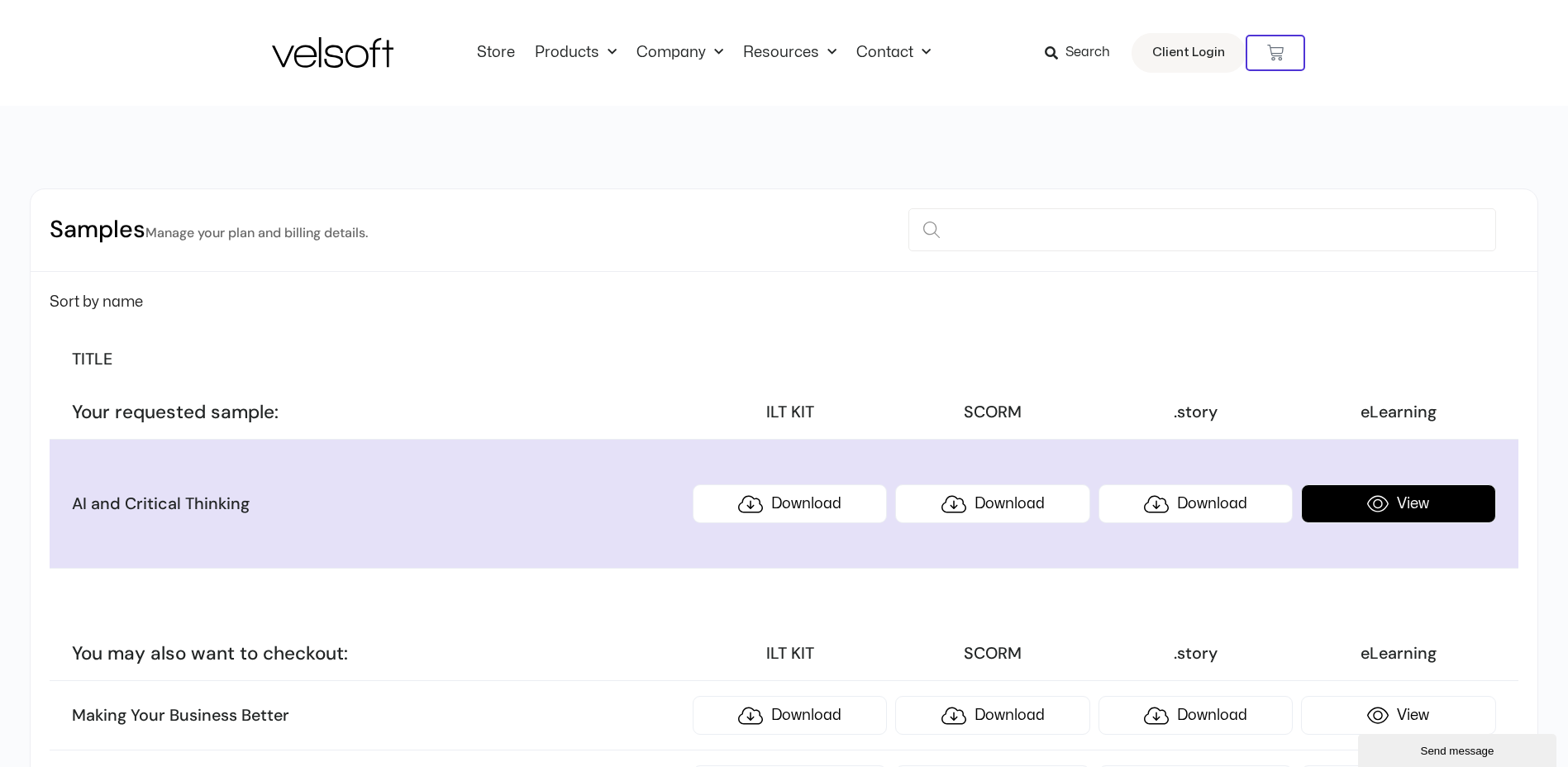 click on "View" at bounding box center [1398, 503] 